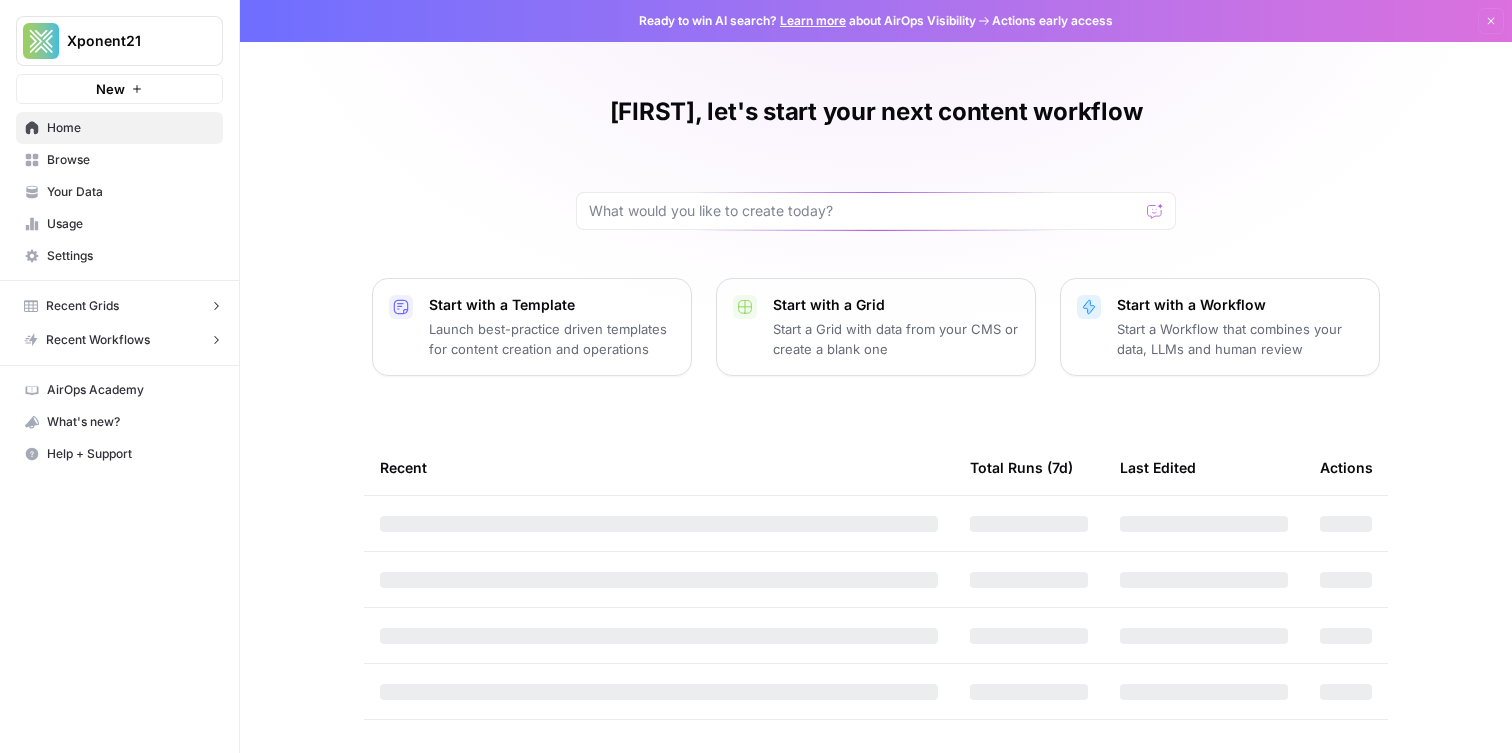 scroll, scrollTop: 0, scrollLeft: 0, axis: both 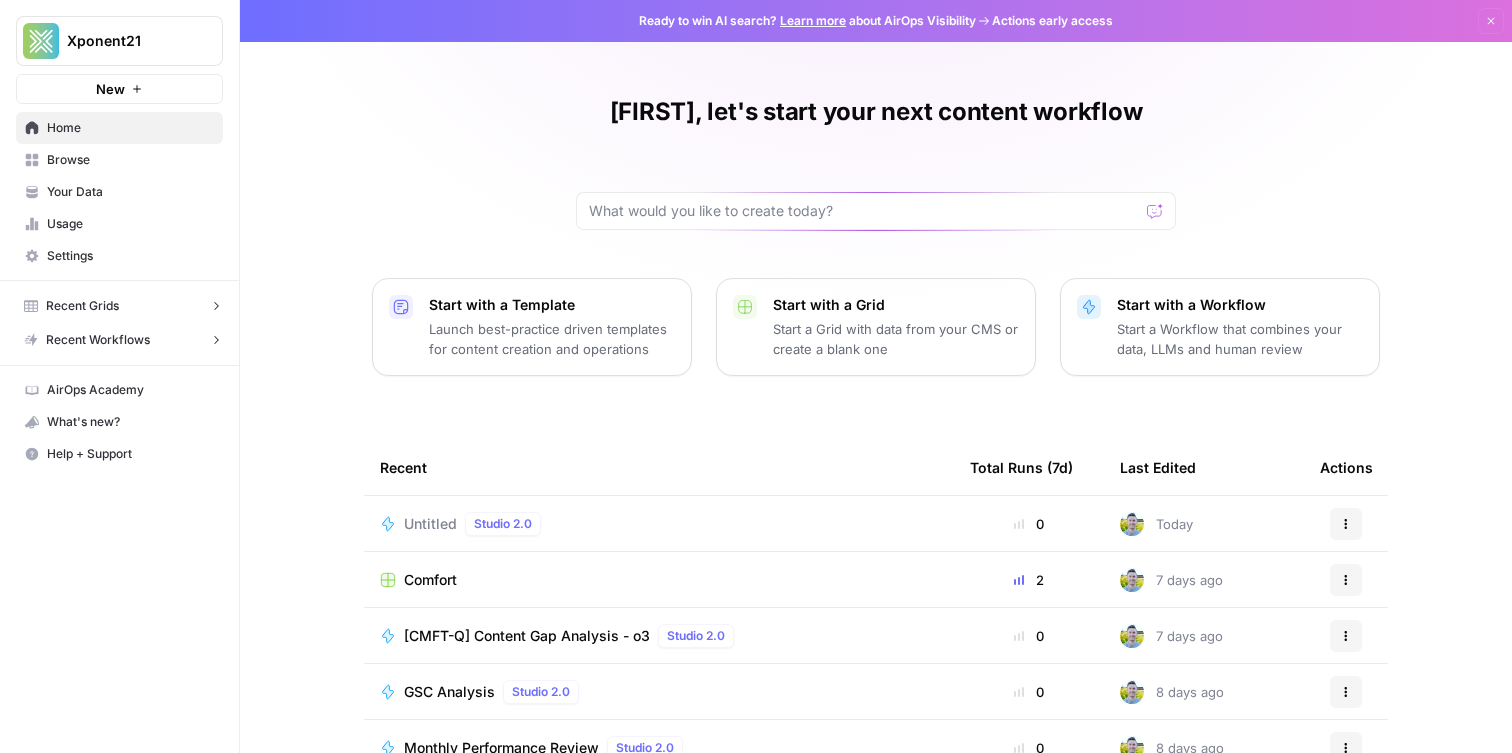 click on "Browse" at bounding box center (130, 160) 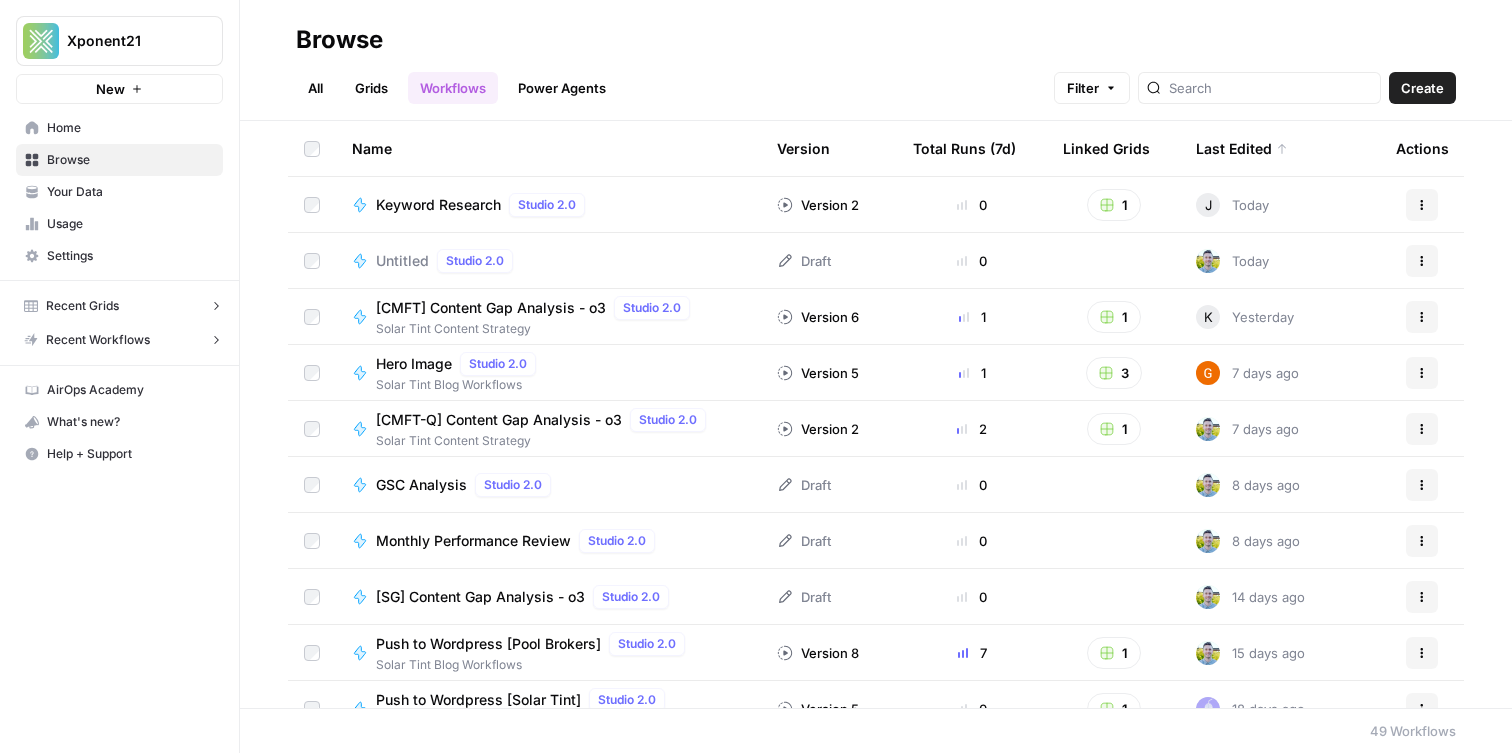 click on "Your Data" at bounding box center [130, 192] 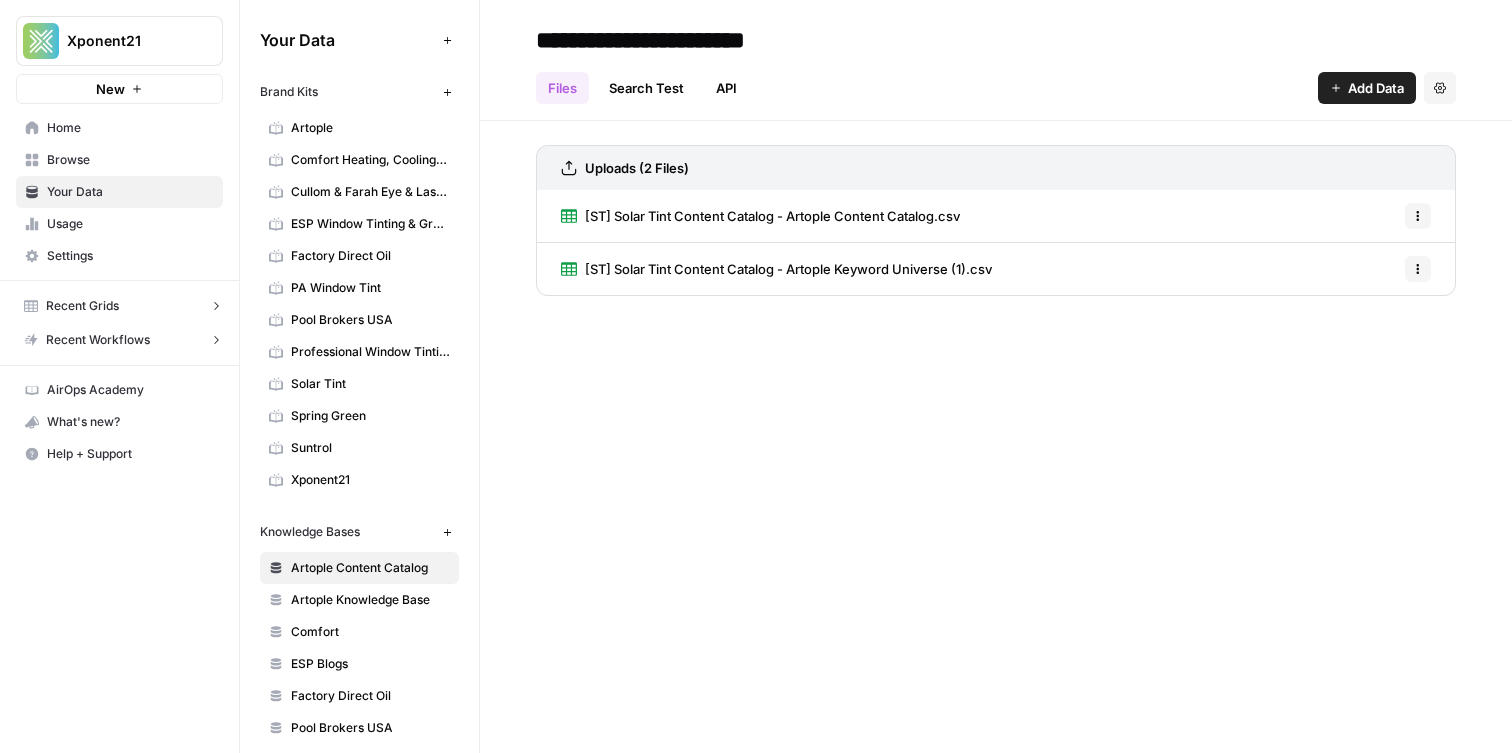 click on "Comfort Heating, Cooling, Electrical & Plumbing" at bounding box center (359, 160) 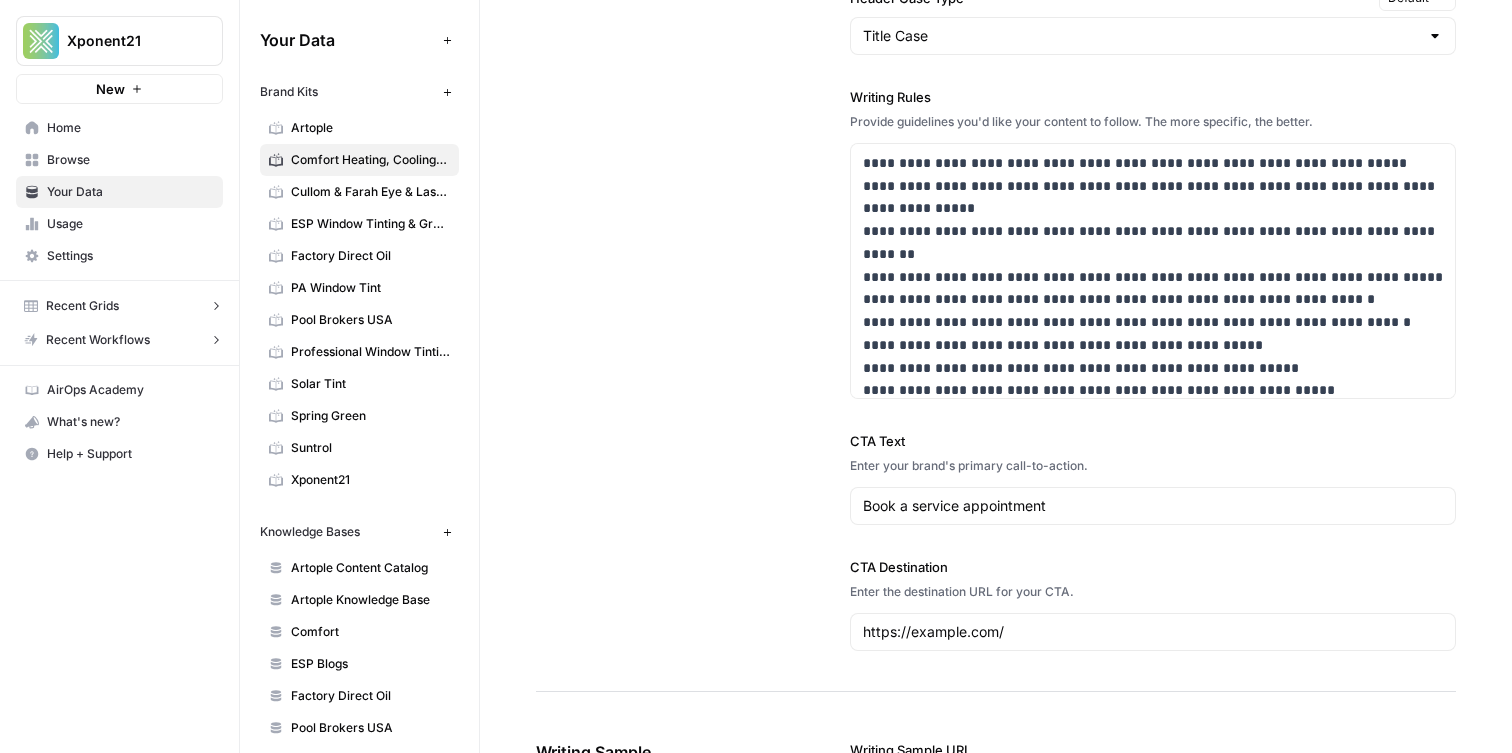 scroll, scrollTop: 2249, scrollLeft: 0, axis: vertical 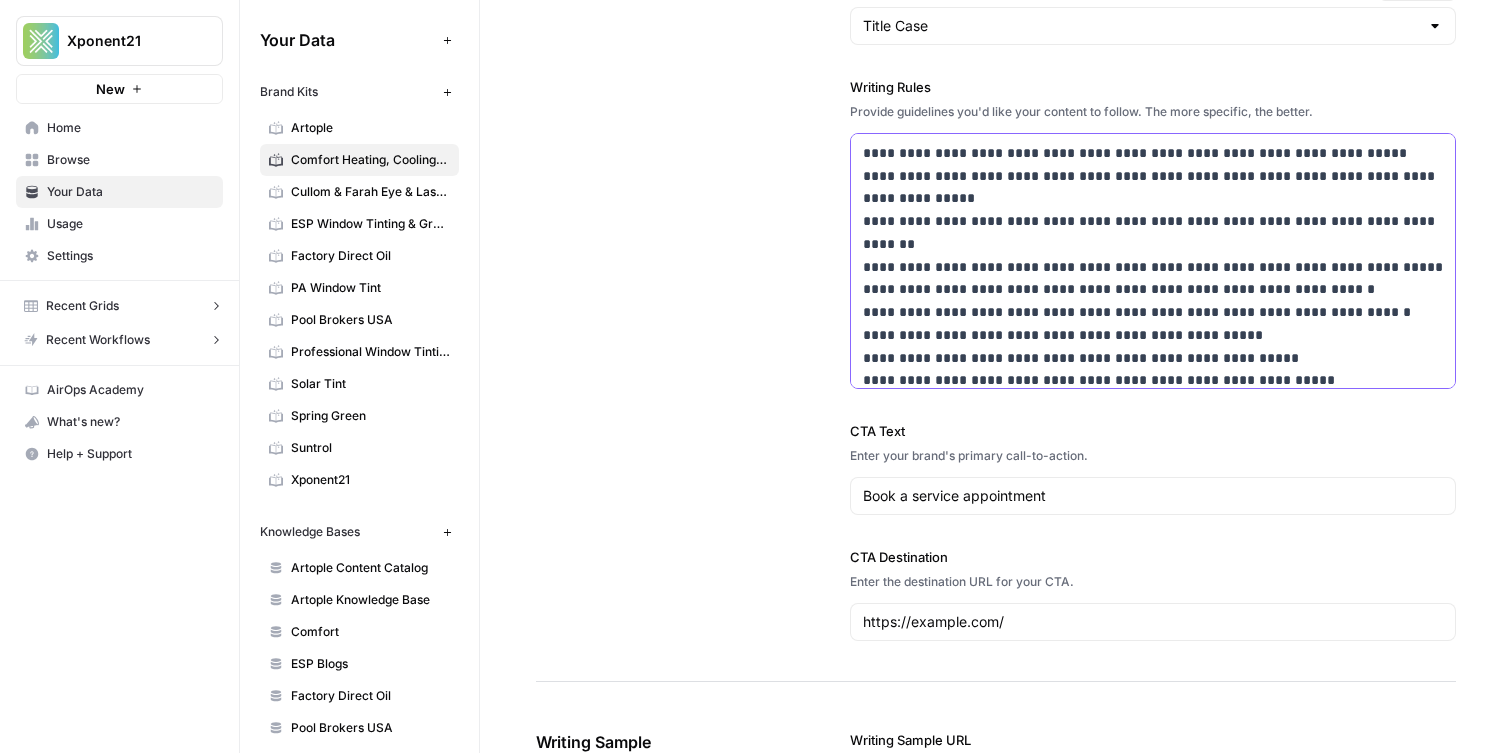 drag, startPoint x: 915, startPoint y: 348, endPoint x: 861, endPoint y: 247, distance: 114.52947 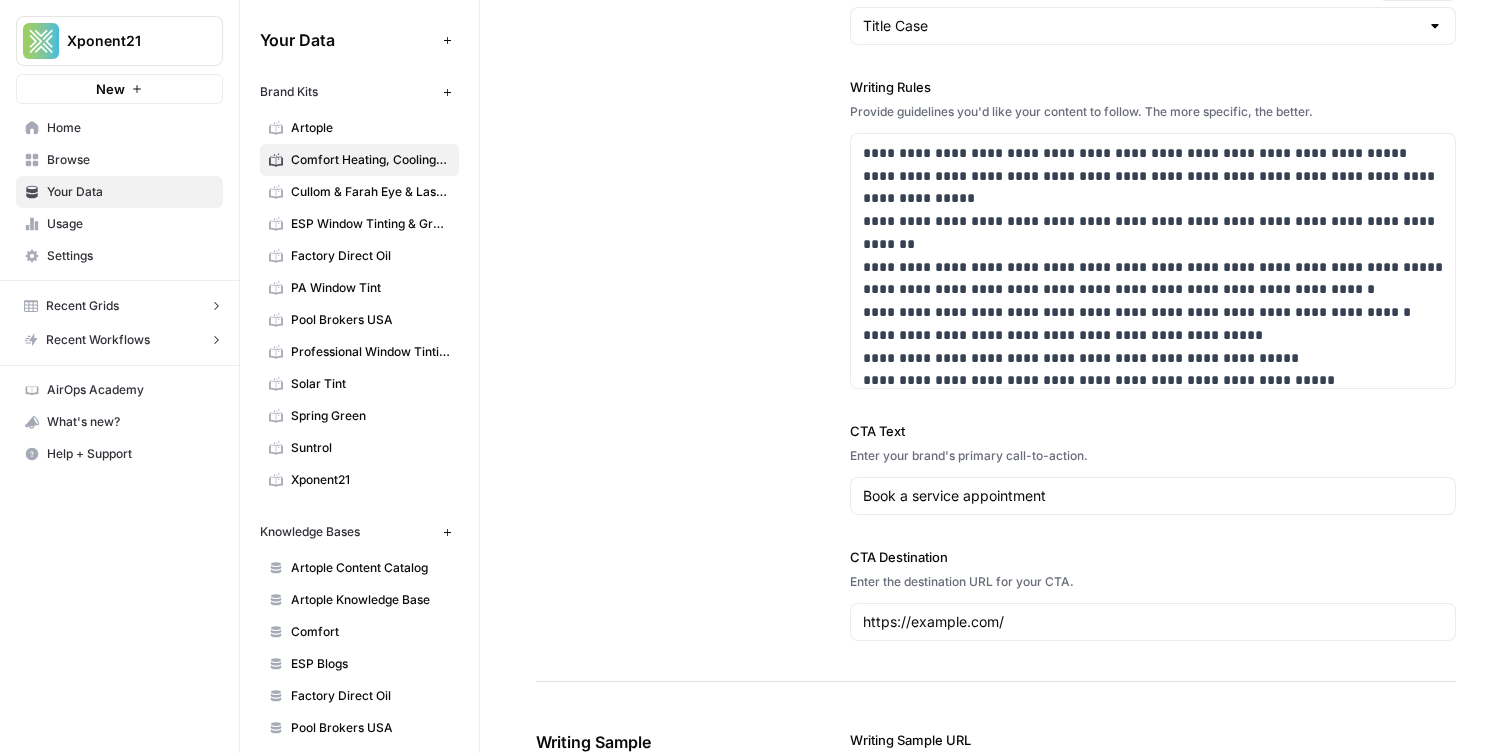 click on "**********" at bounding box center [996, -17] 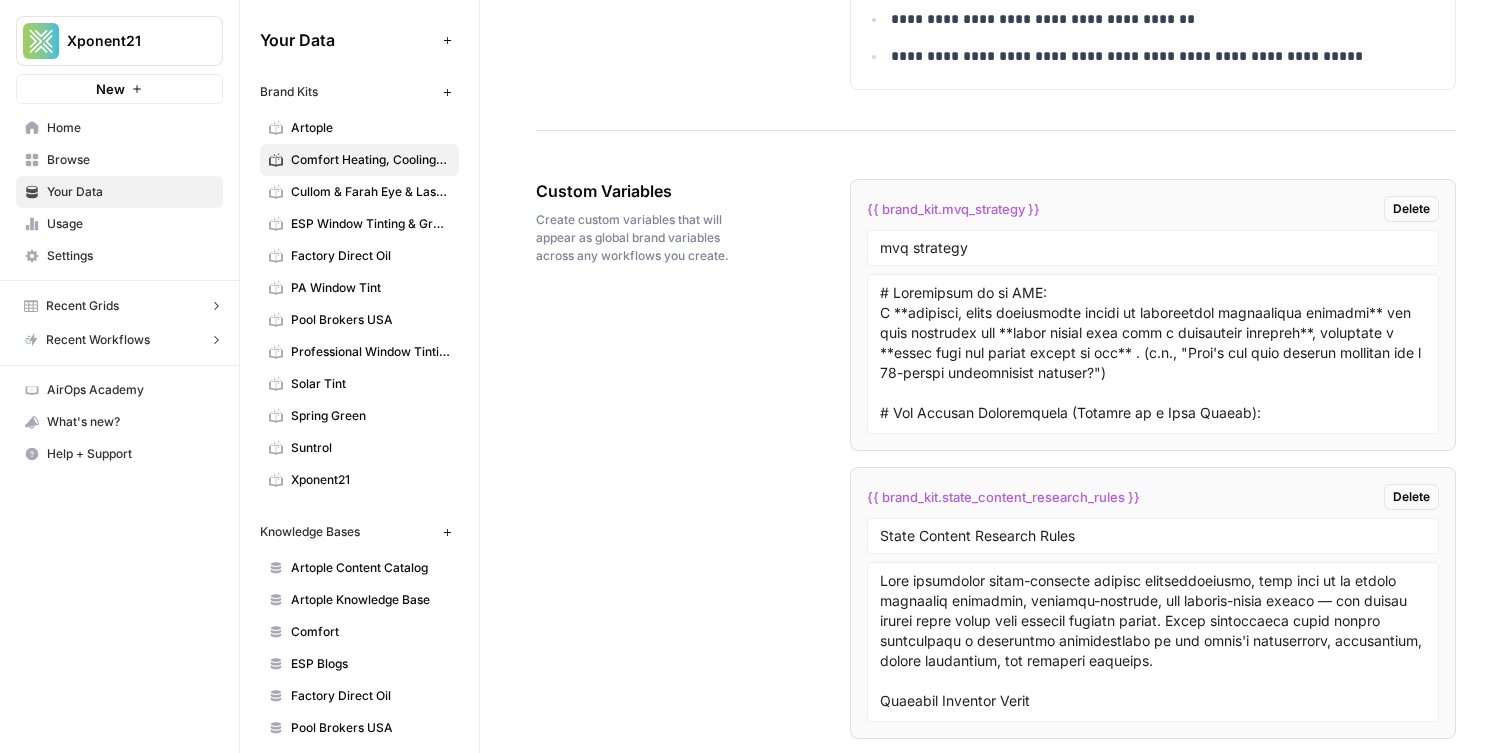 scroll, scrollTop: 3812, scrollLeft: 0, axis: vertical 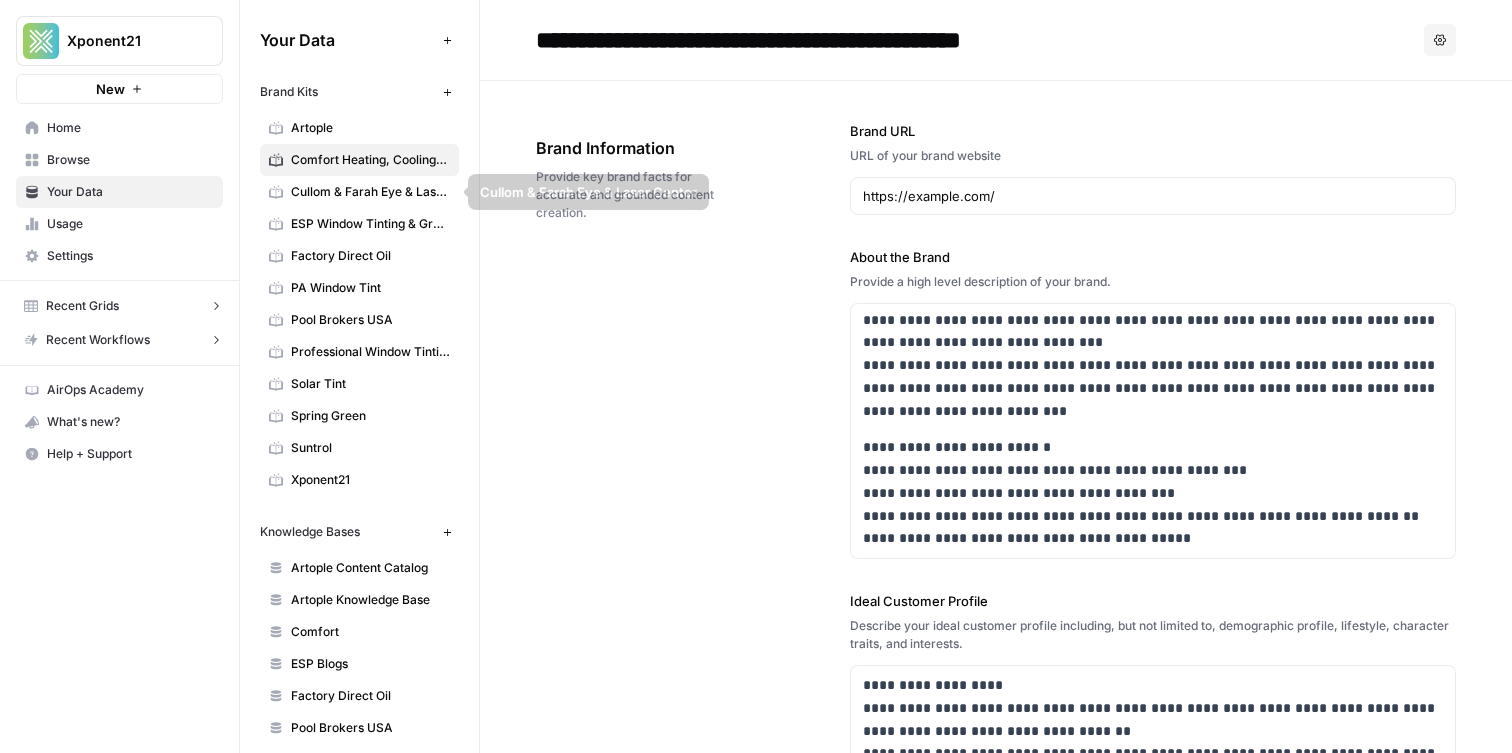 click on "Comfort Heating, Cooling, Electrical & Plumbing" at bounding box center (370, 160) 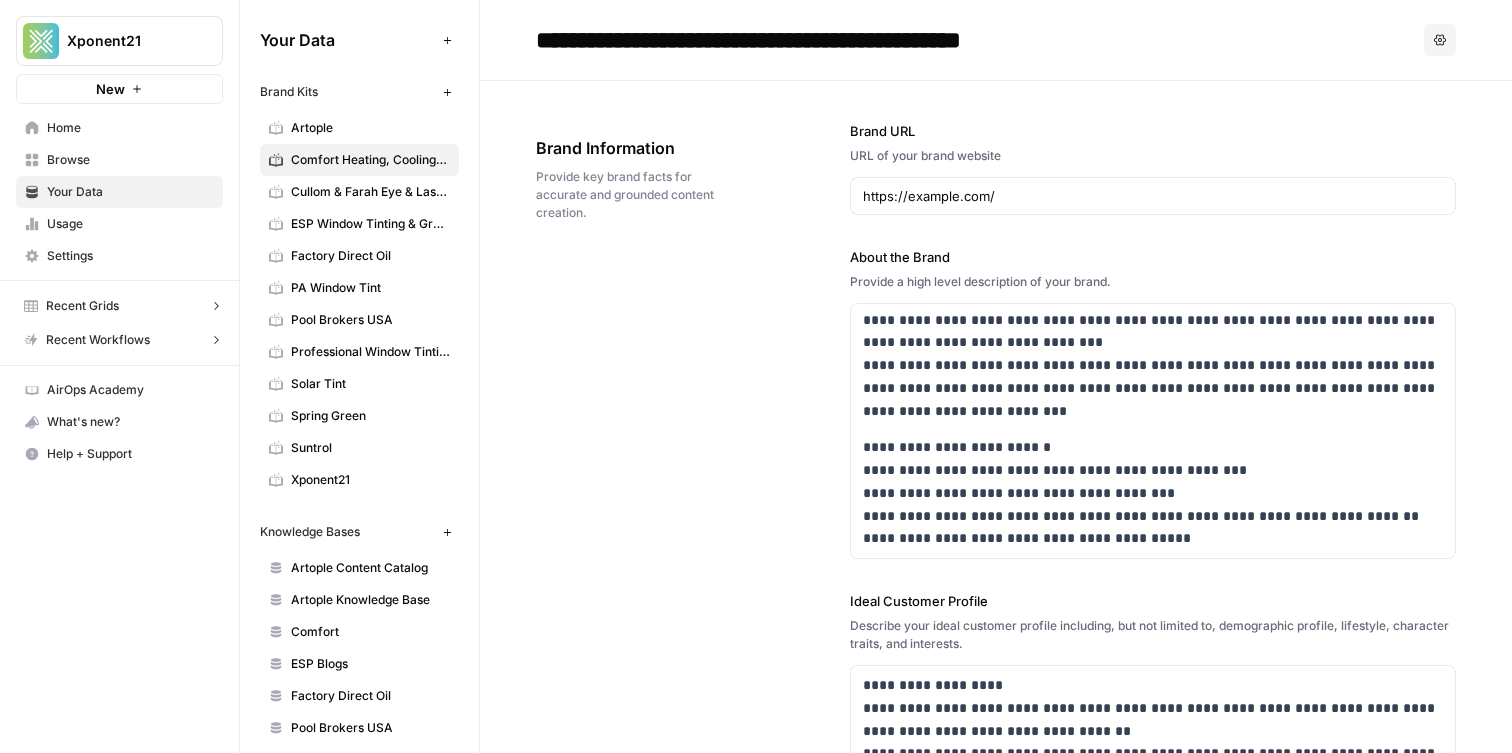 click on "Browse" at bounding box center (119, 160) 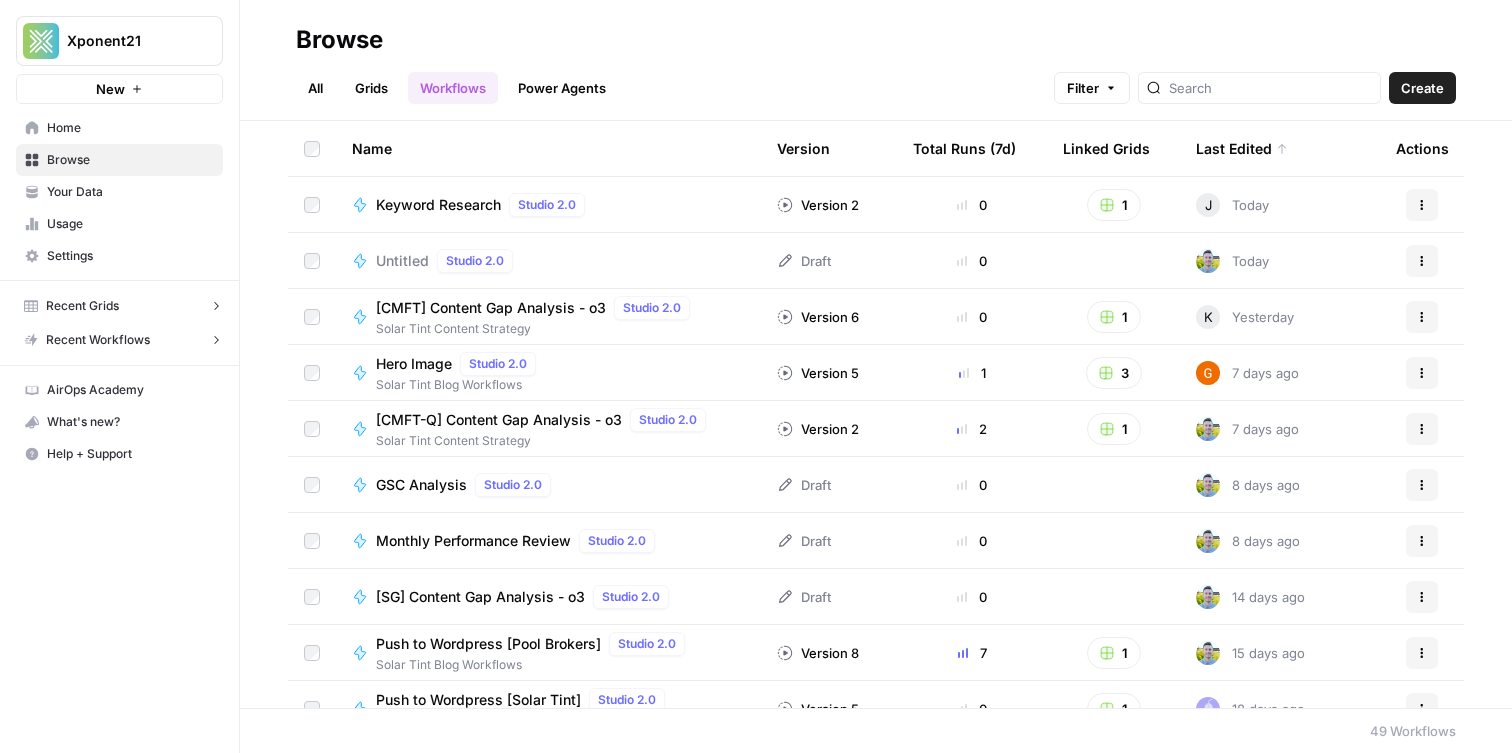 click on "Workflows" at bounding box center [453, 88] 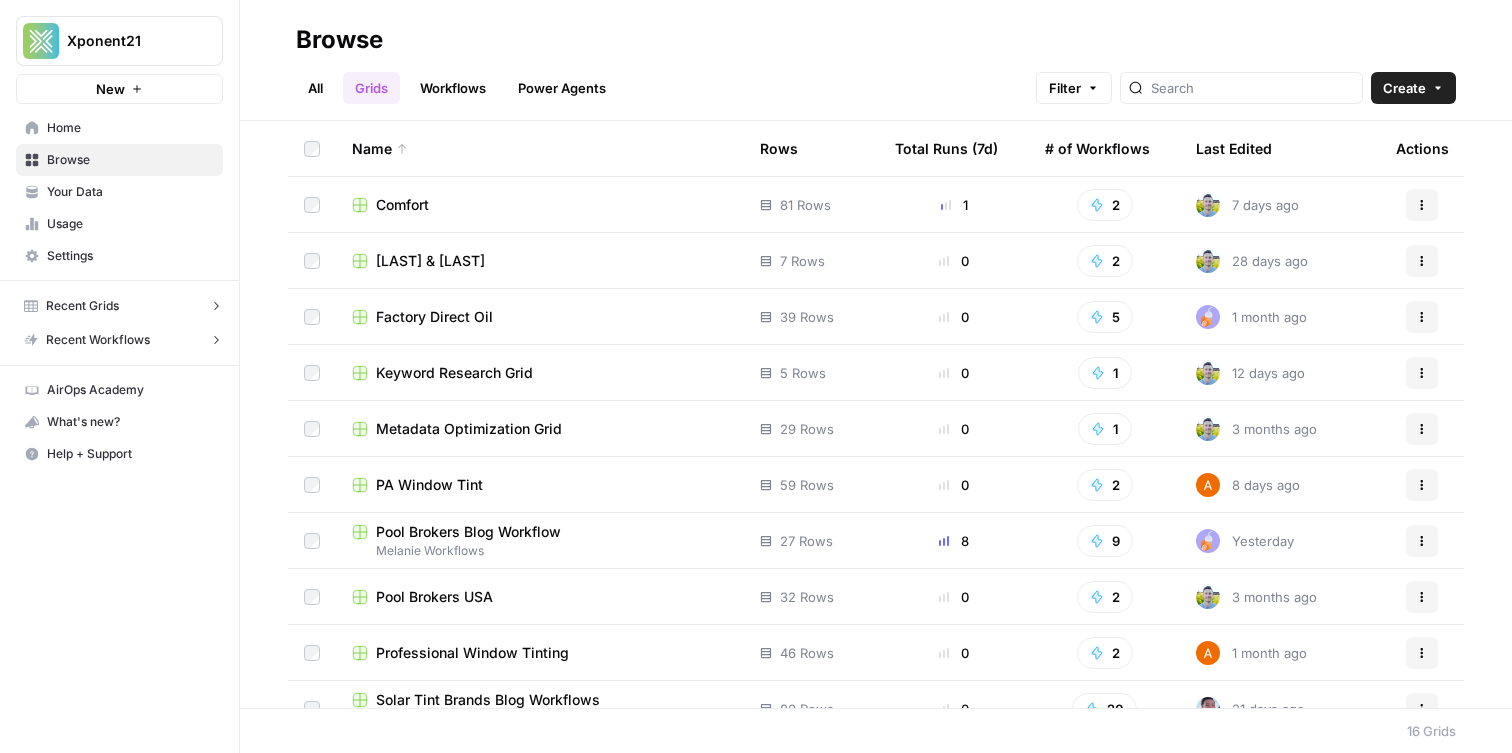 click on "Your Data" at bounding box center (130, 192) 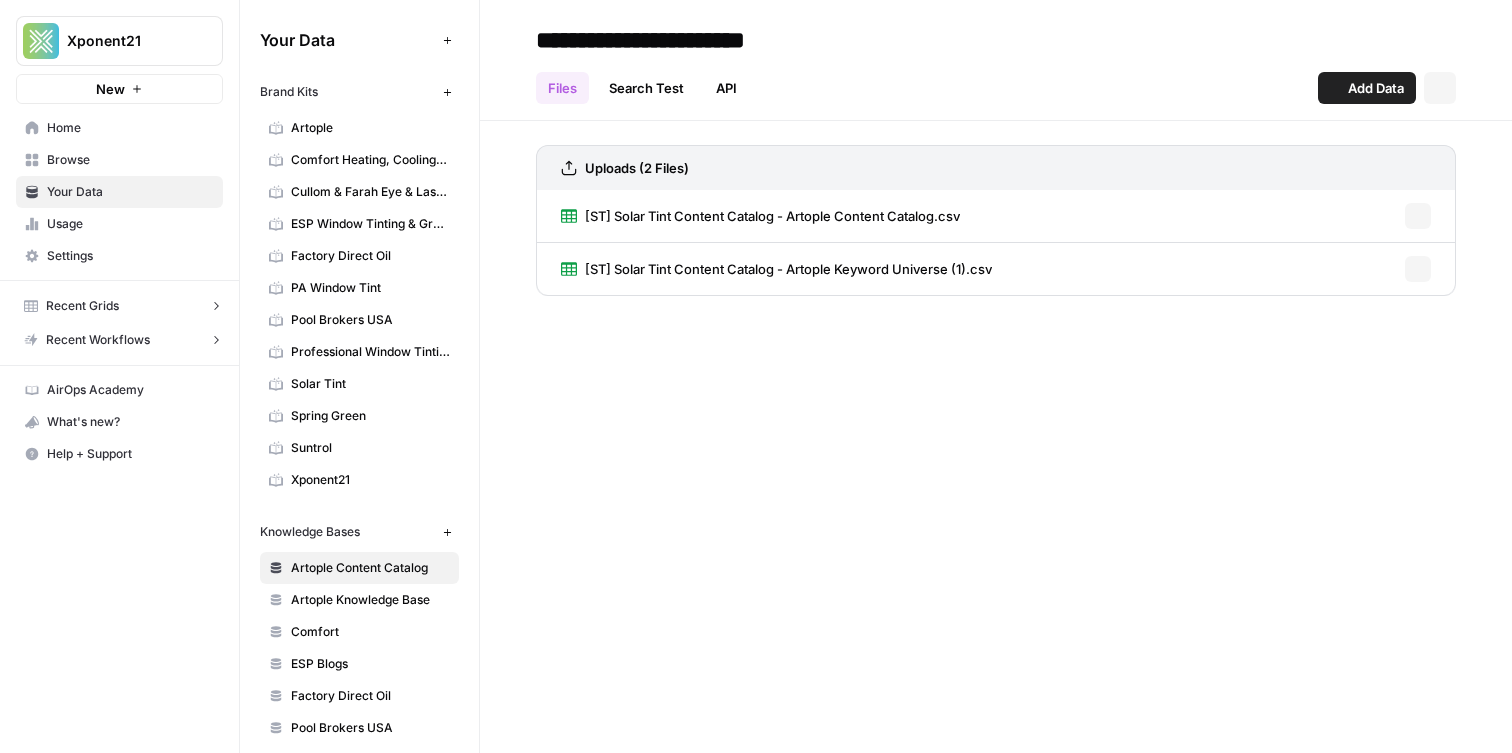 click on "Browse" at bounding box center [130, 160] 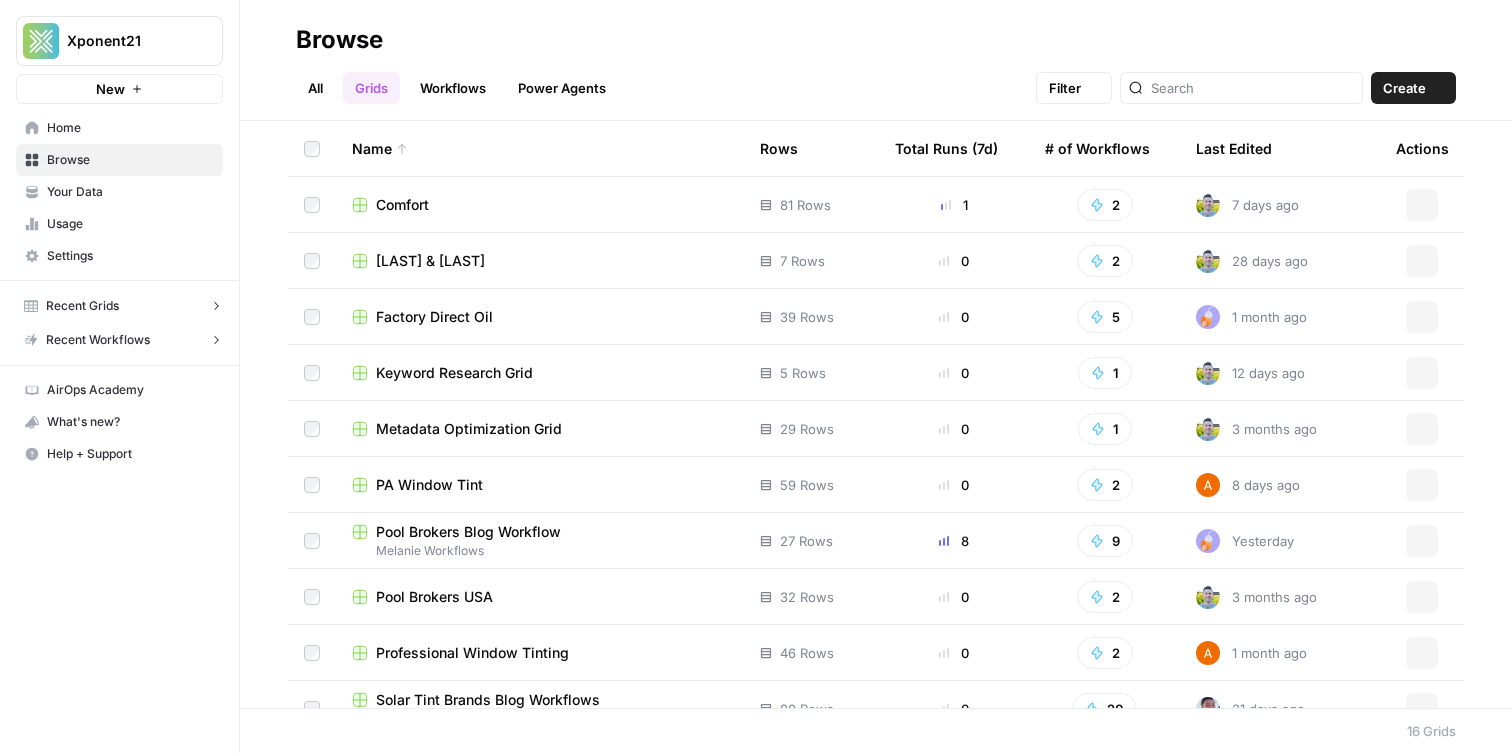 click on "Your Data" at bounding box center (130, 192) 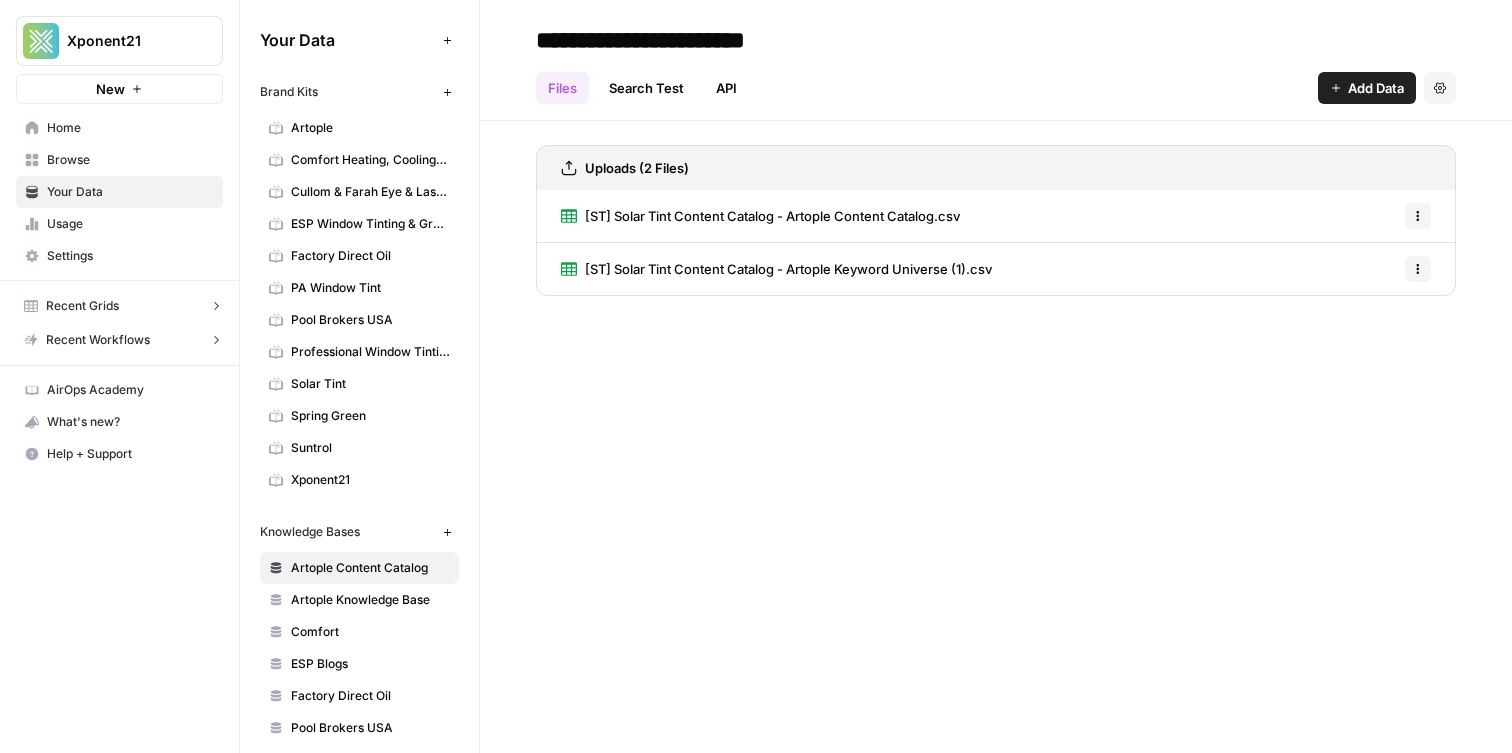 click on "Comfort Heating, Cooling, Electrical & Plumbing" at bounding box center [370, 160] 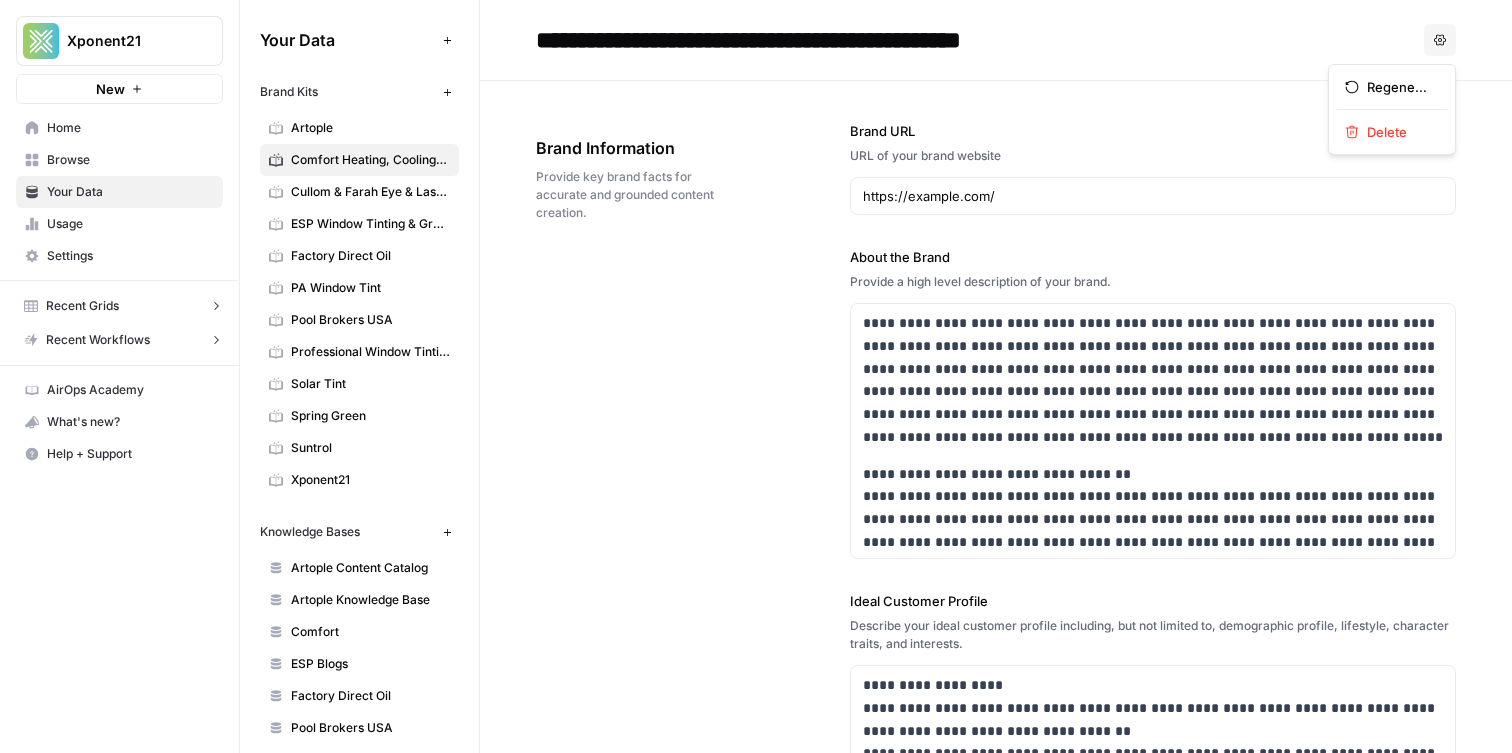 click on "Options" at bounding box center (1440, 40) 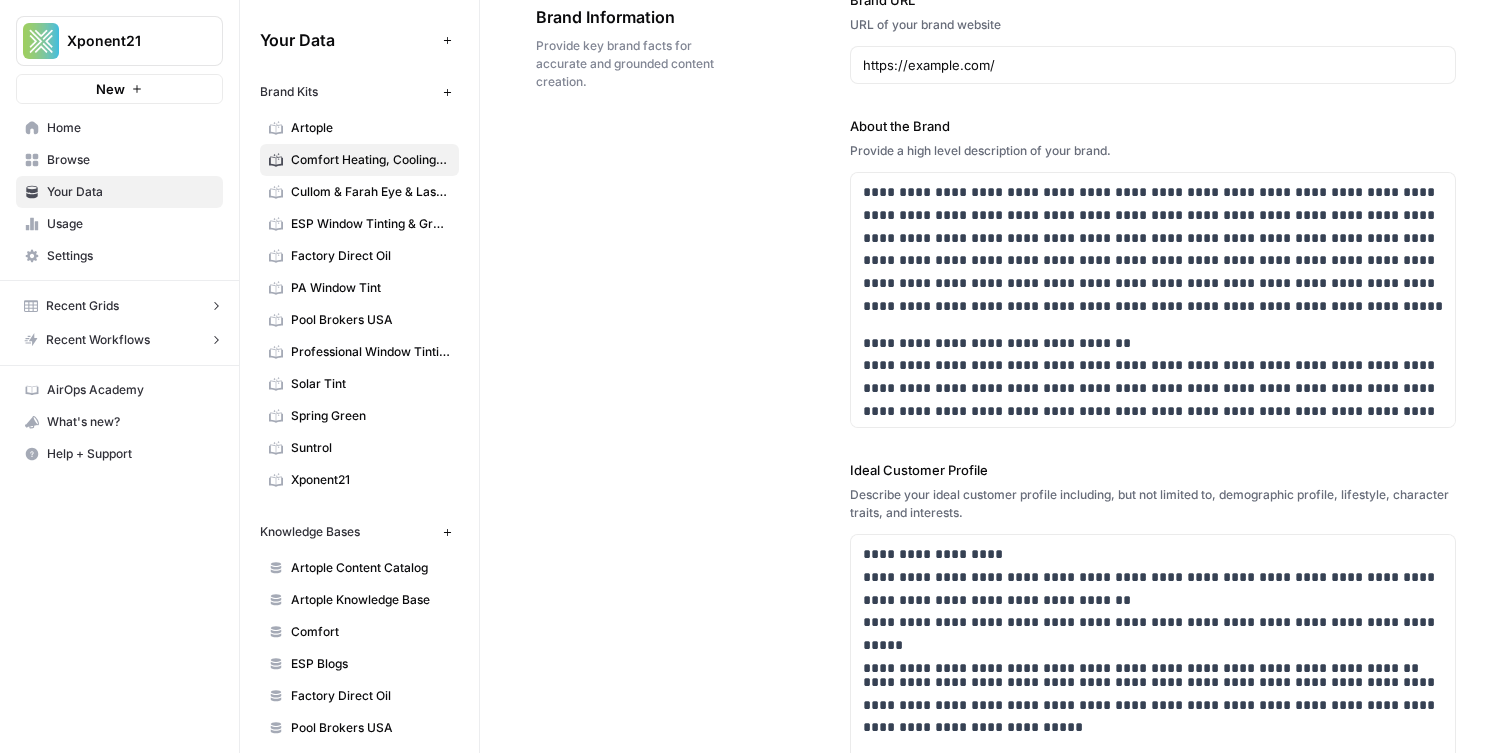 scroll, scrollTop: 0, scrollLeft: 0, axis: both 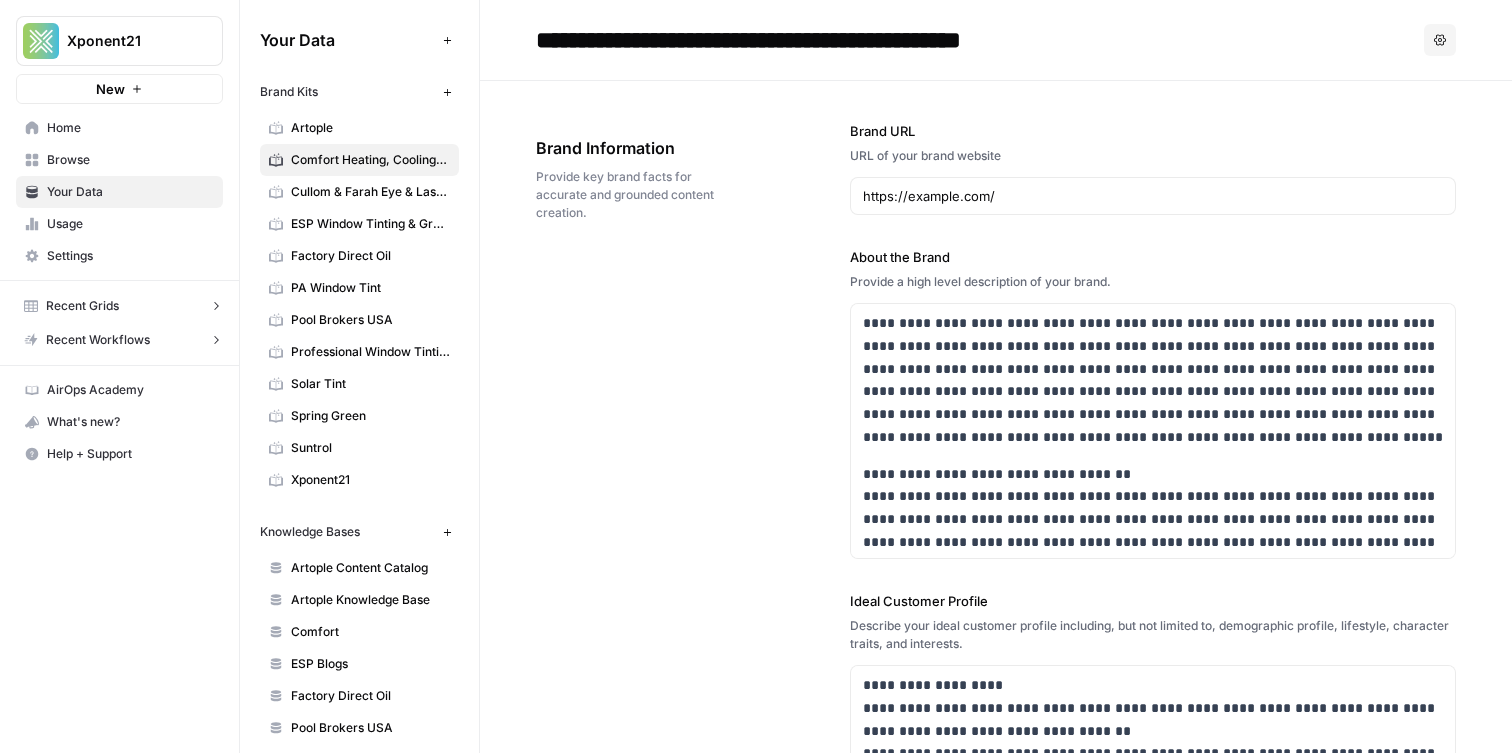 click on "Provide key brand facts for accurate and grounded content creation." at bounding box center (637, 195) 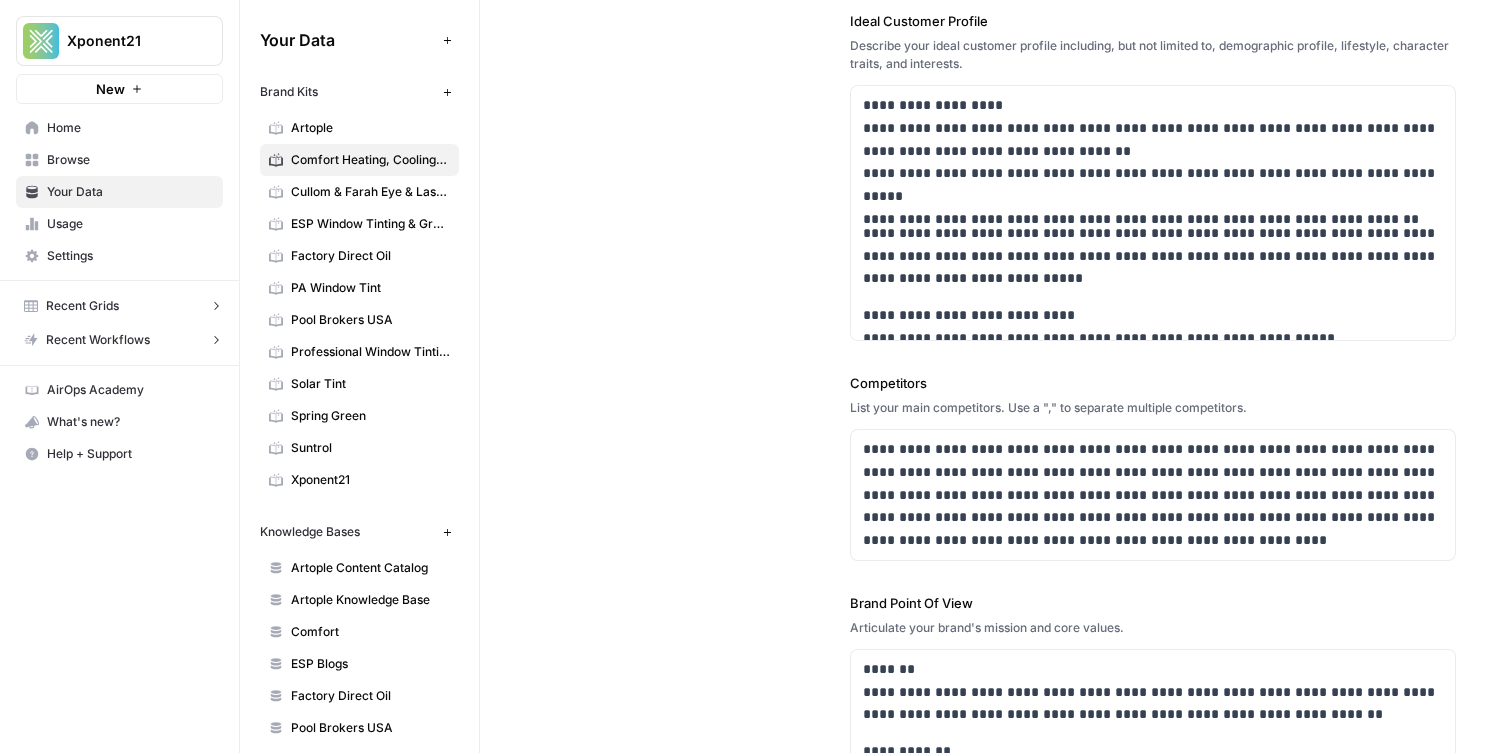 scroll, scrollTop: 579, scrollLeft: 0, axis: vertical 